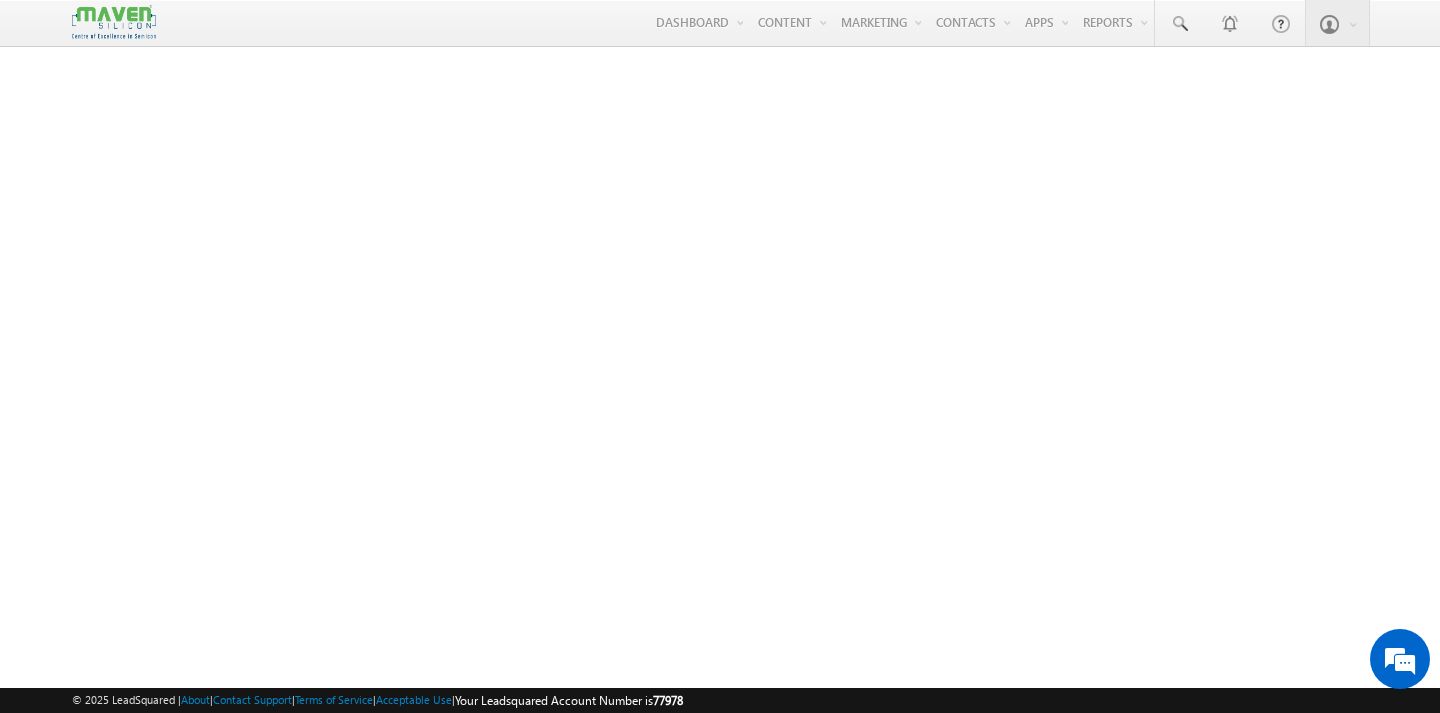 scroll, scrollTop: 0, scrollLeft: 0, axis: both 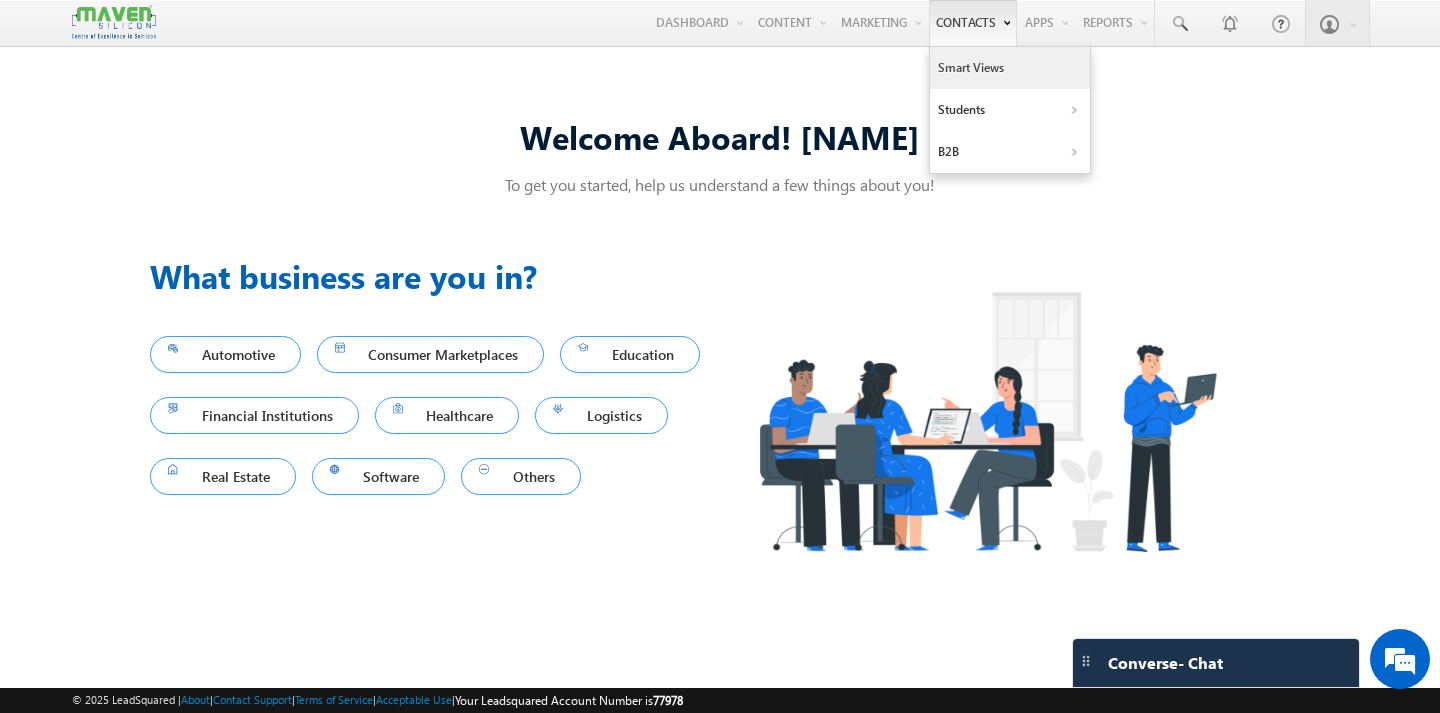 click on "Smart Views" at bounding box center (1010, 68) 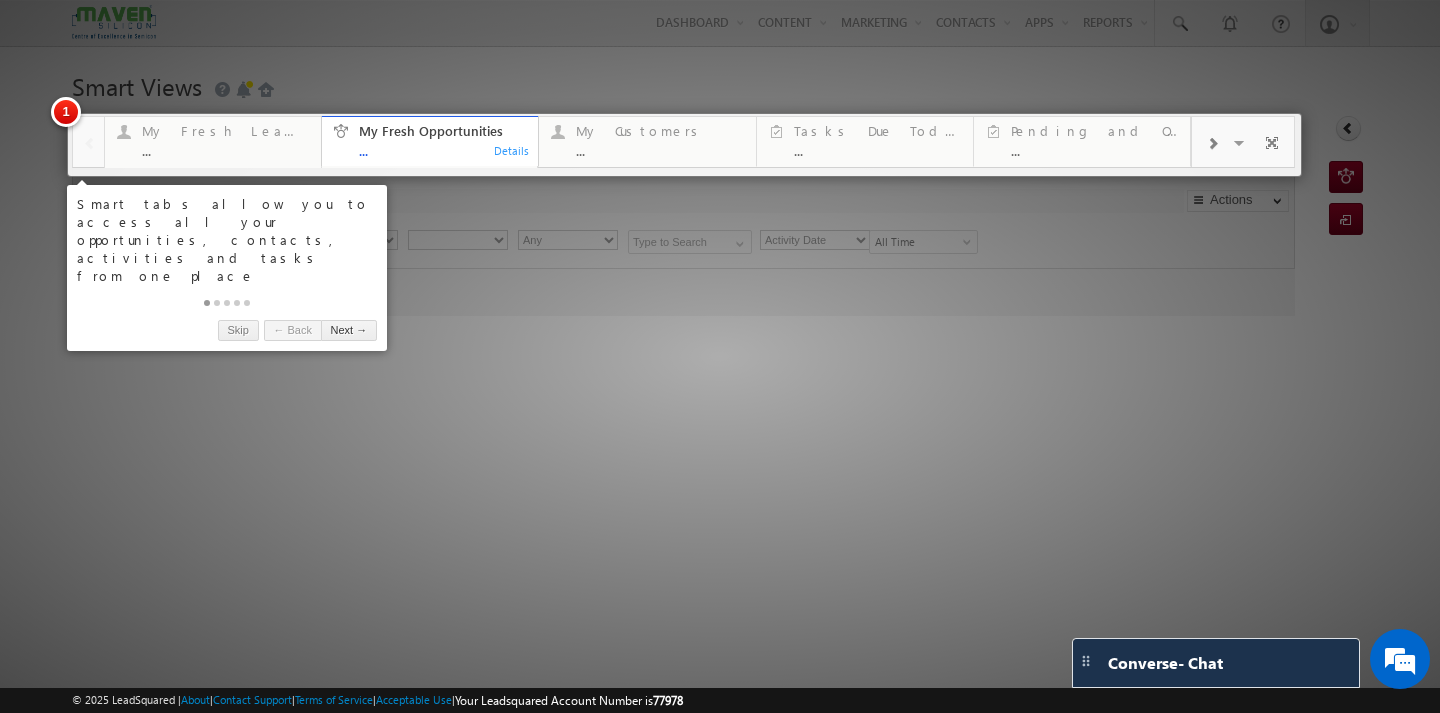 scroll, scrollTop: 0, scrollLeft: 0, axis: both 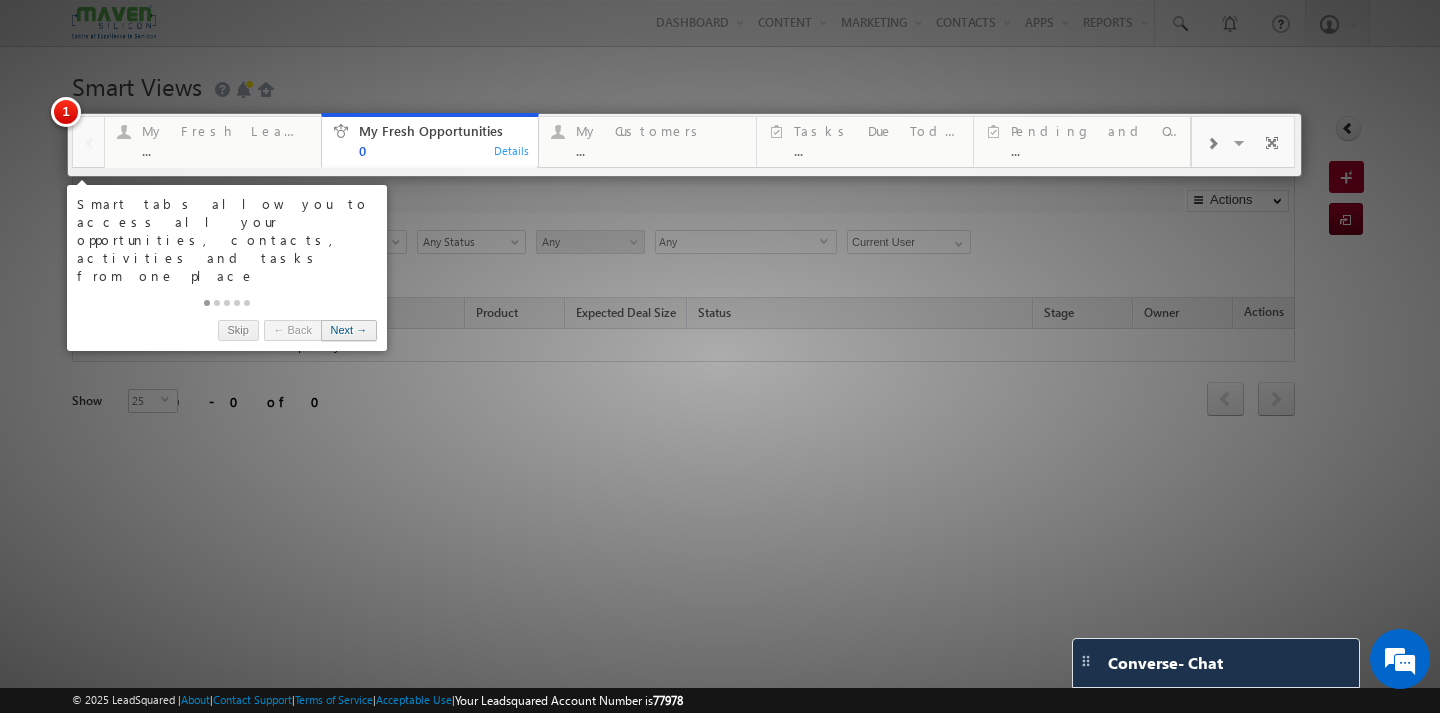 click on "Next →" at bounding box center (349, 330) 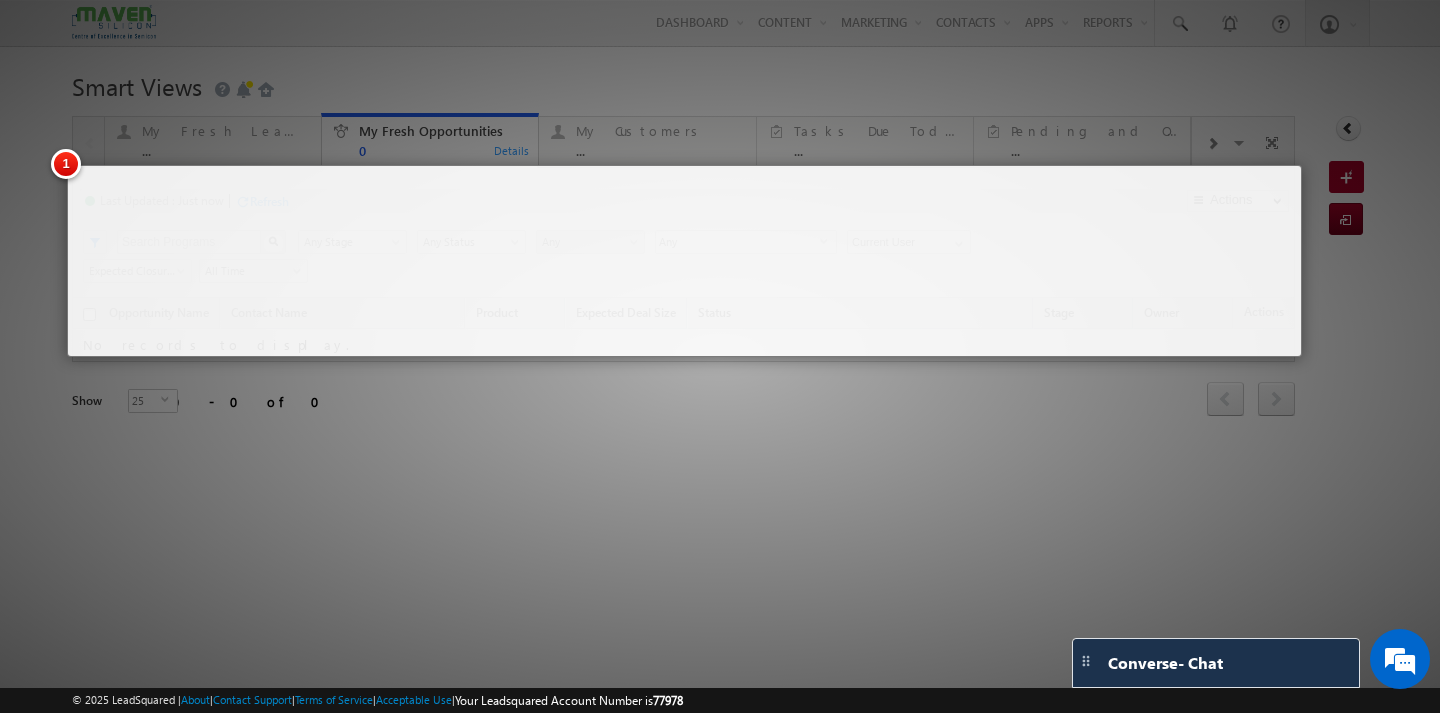 scroll, scrollTop: 0, scrollLeft: 0, axis: both 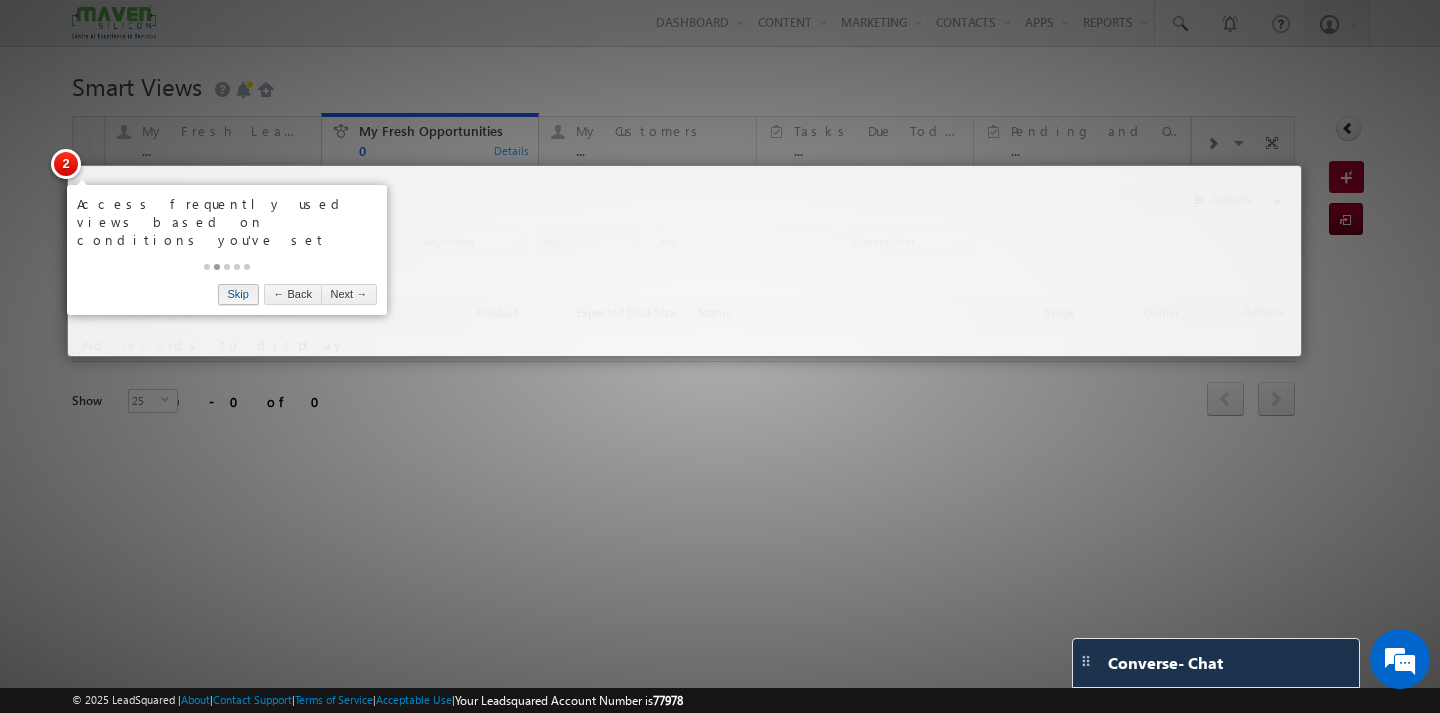 click on "Skip" at bounding box center [238, 294] 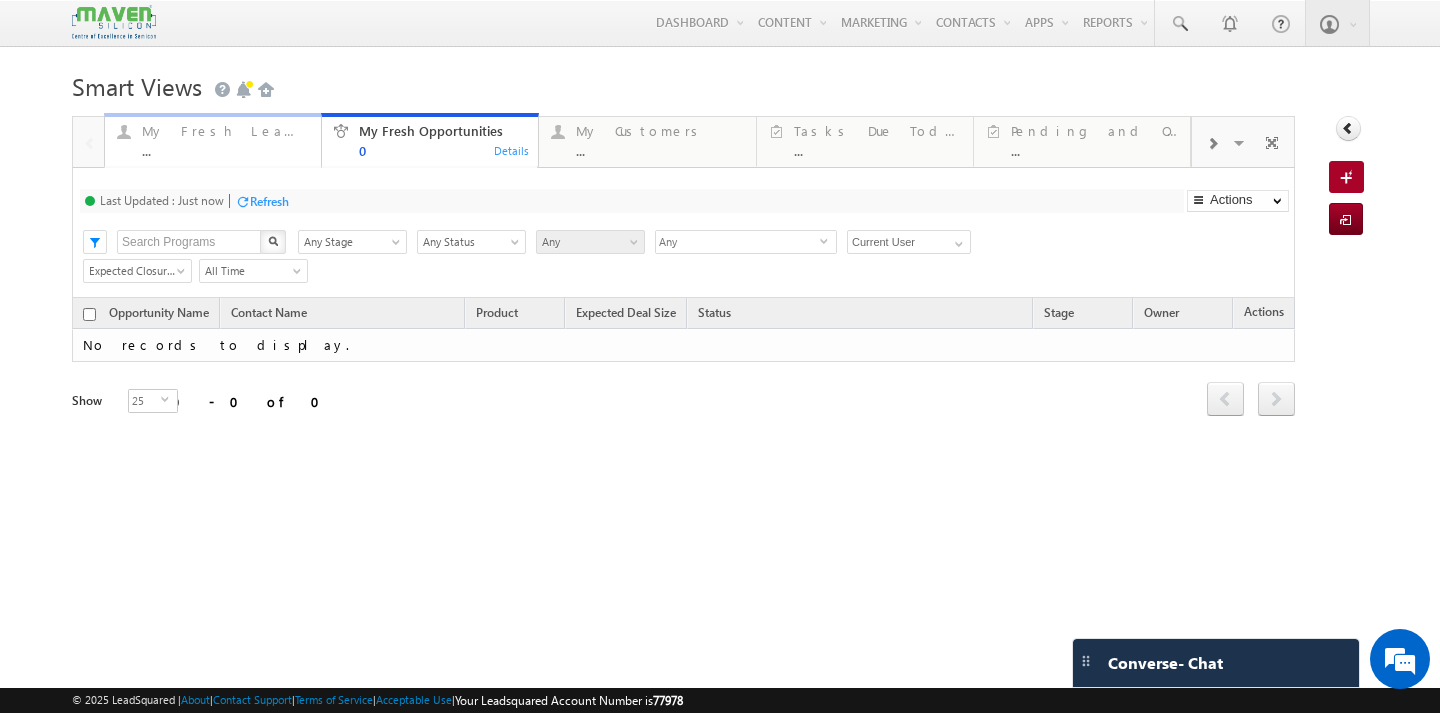 click on "My Fresh Leads" at bounding box center (225, 131) 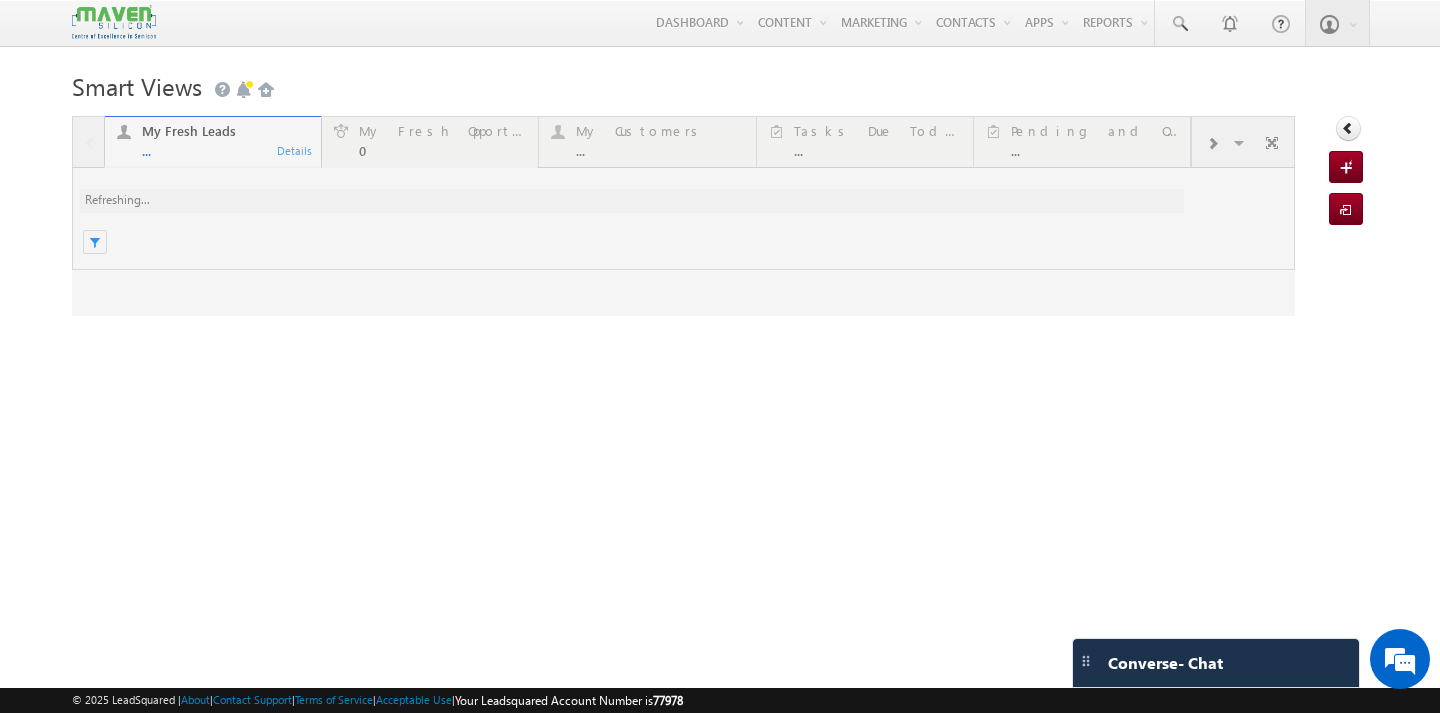 scroll, scrollTop: 0, scrollLeft: 0, axis: both 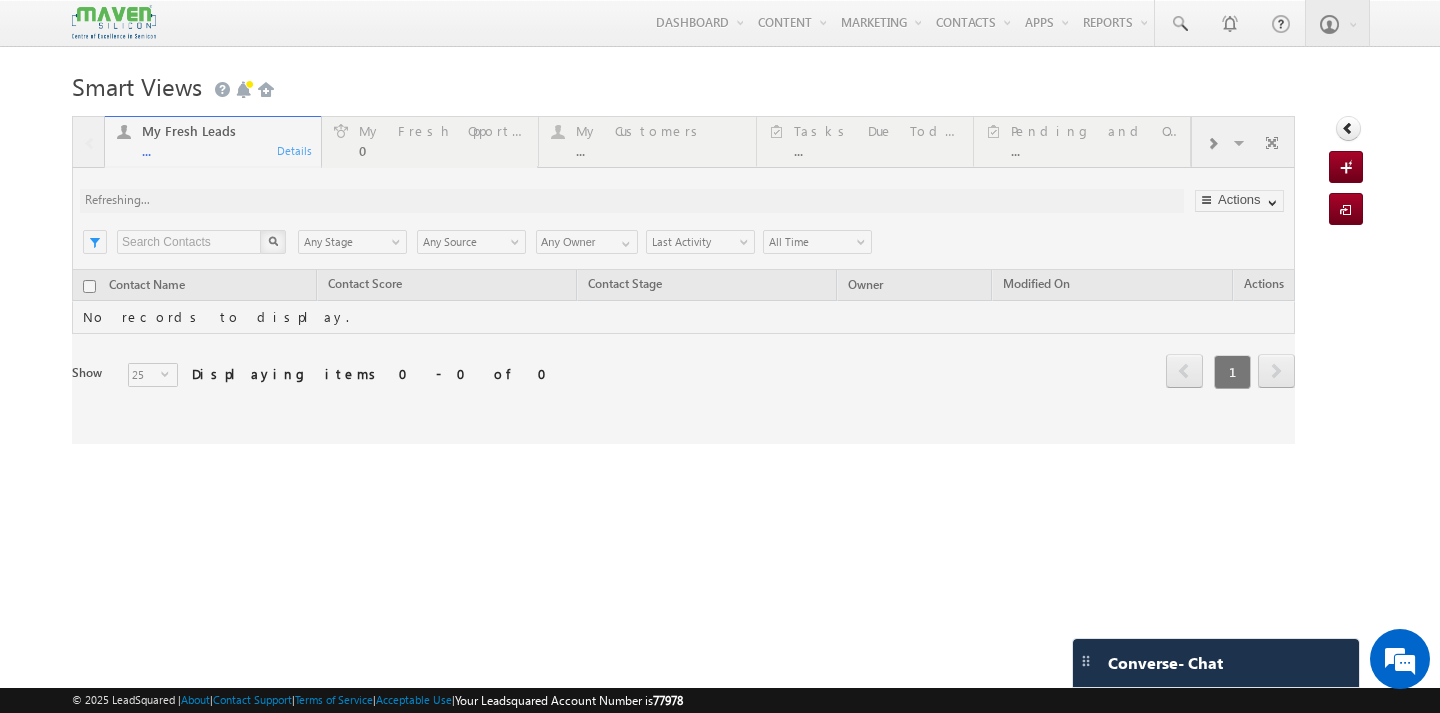 click at bounding box center [683, 280] 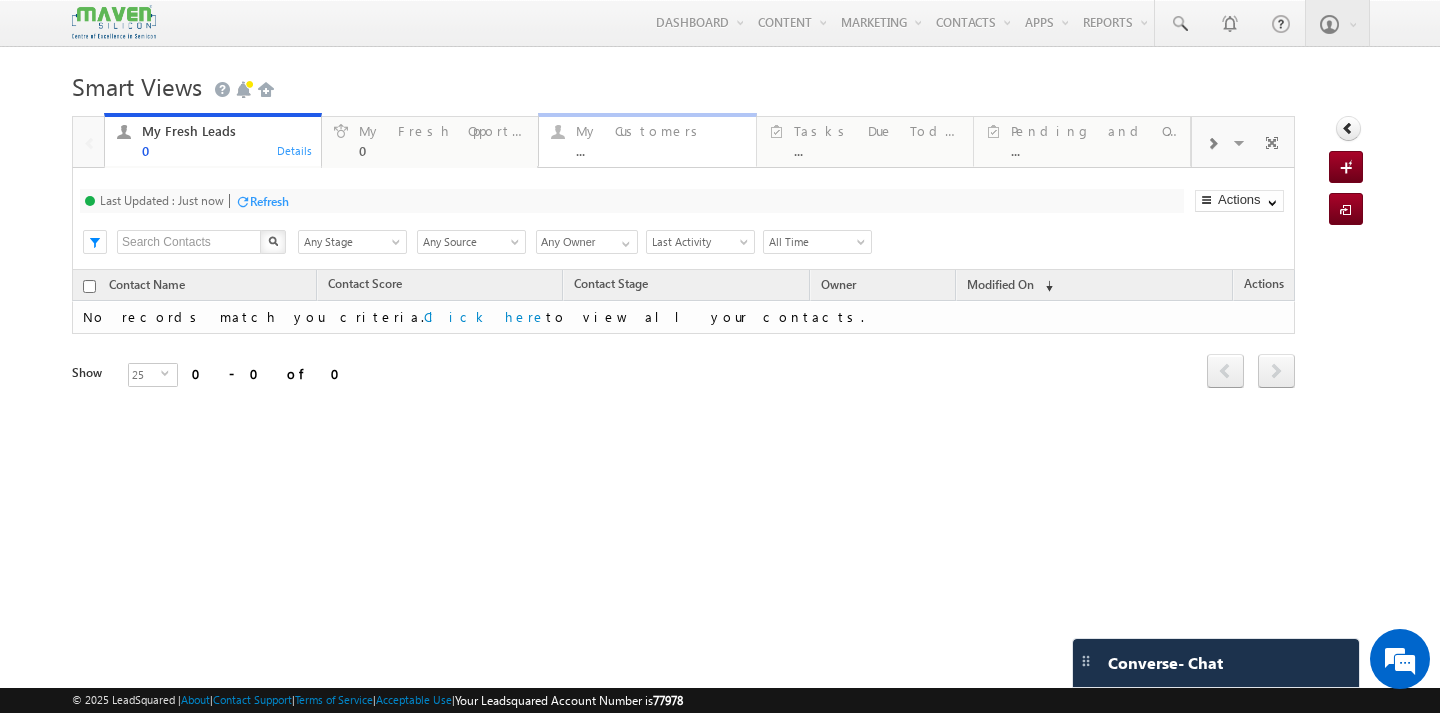 click on "My Customers" at bounding box center (659, 131) 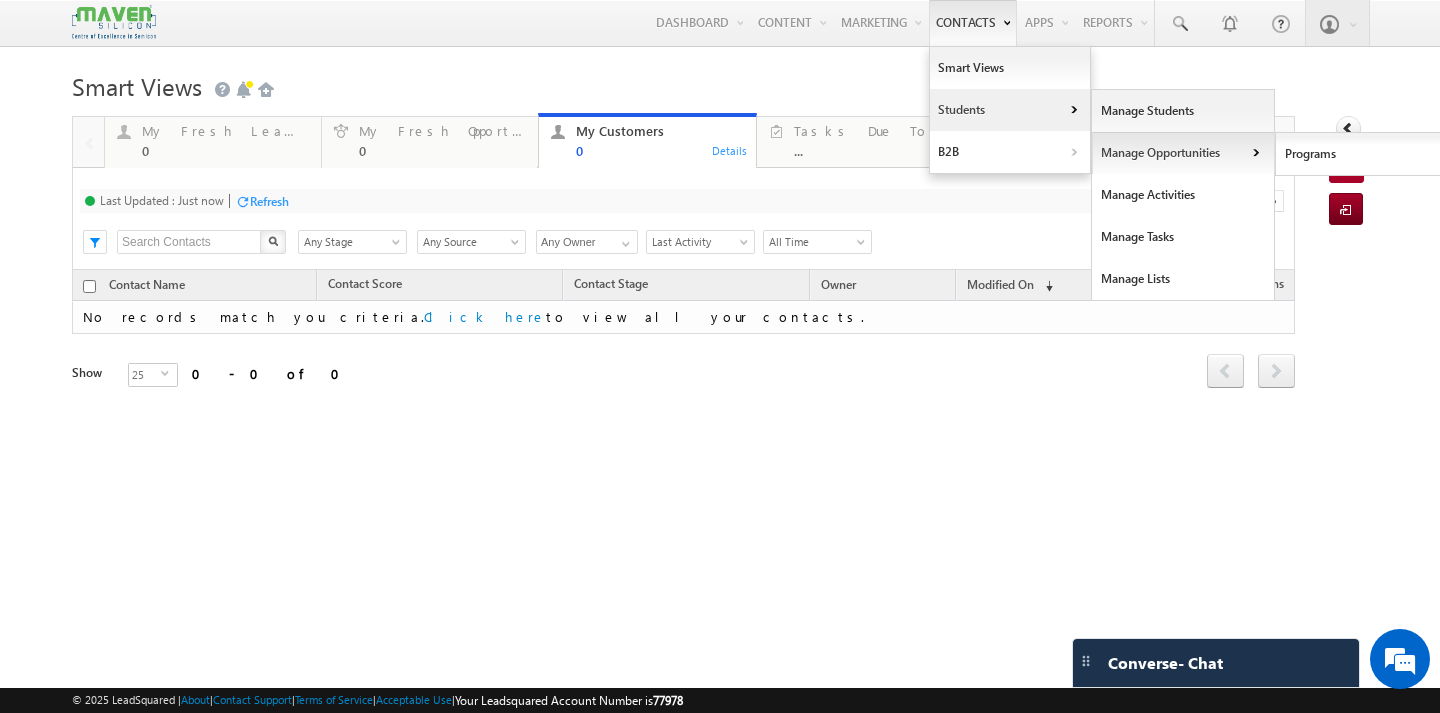scroll, scrollTop: 0, scrollLeft: 9, axis: horizontal 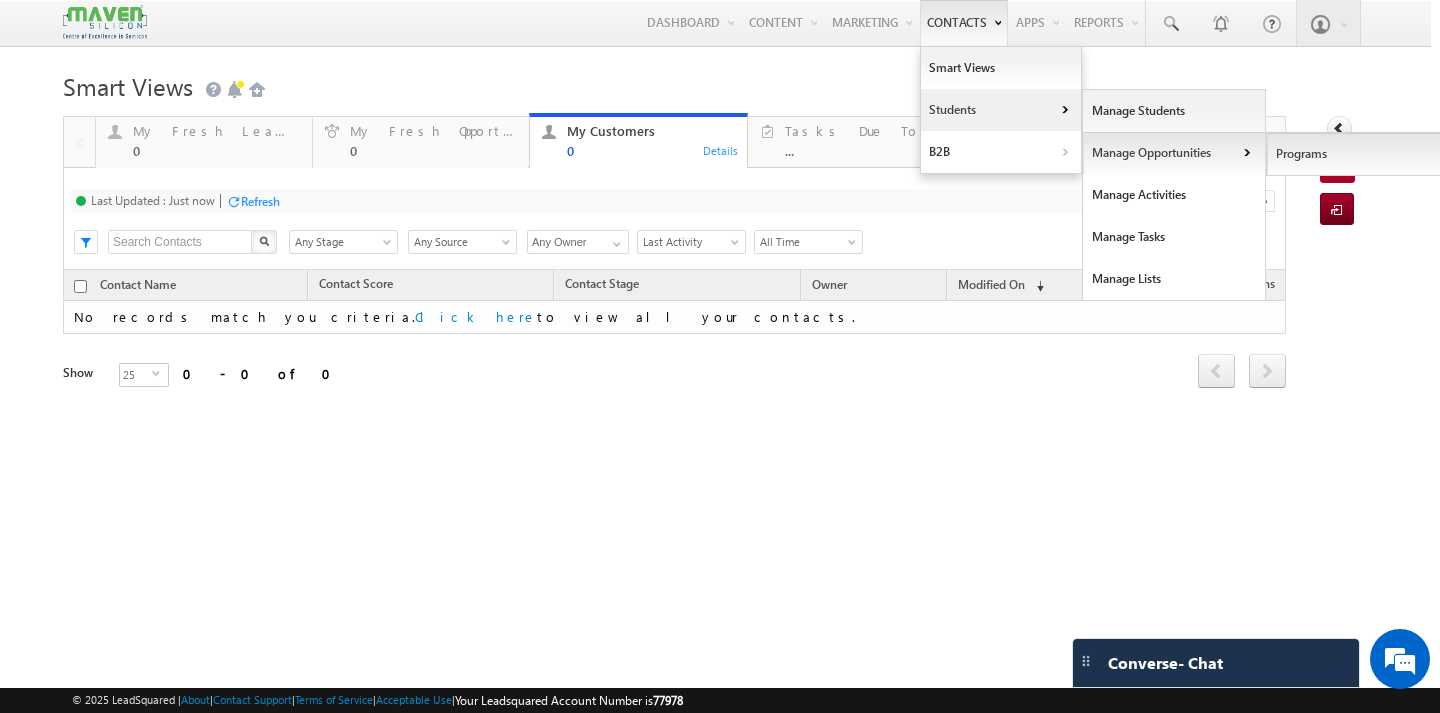 click on "Programs" at bounding box center (1358, 154) 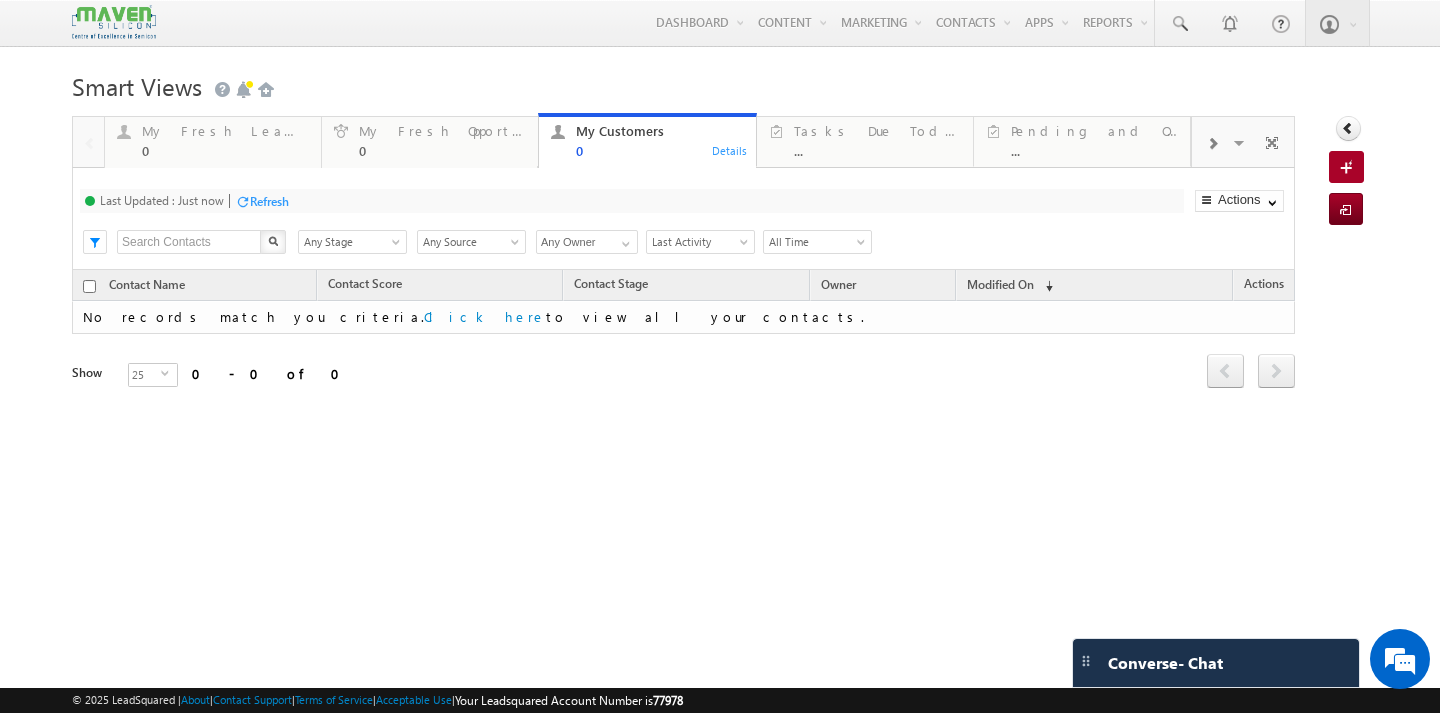 scroll, scrollTop: 0, scrollLeft: 0, axis: both 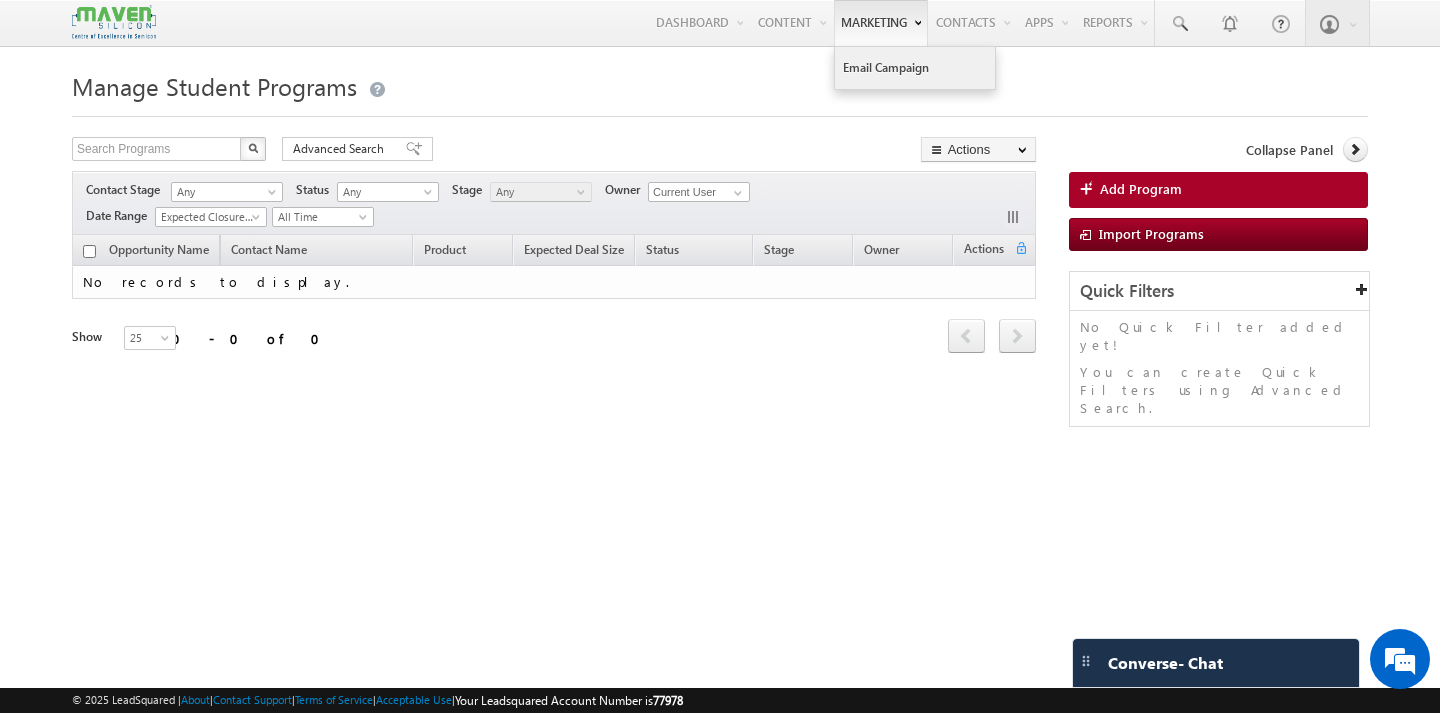 click on "Email Campaign" at bounding box center [915, 68] 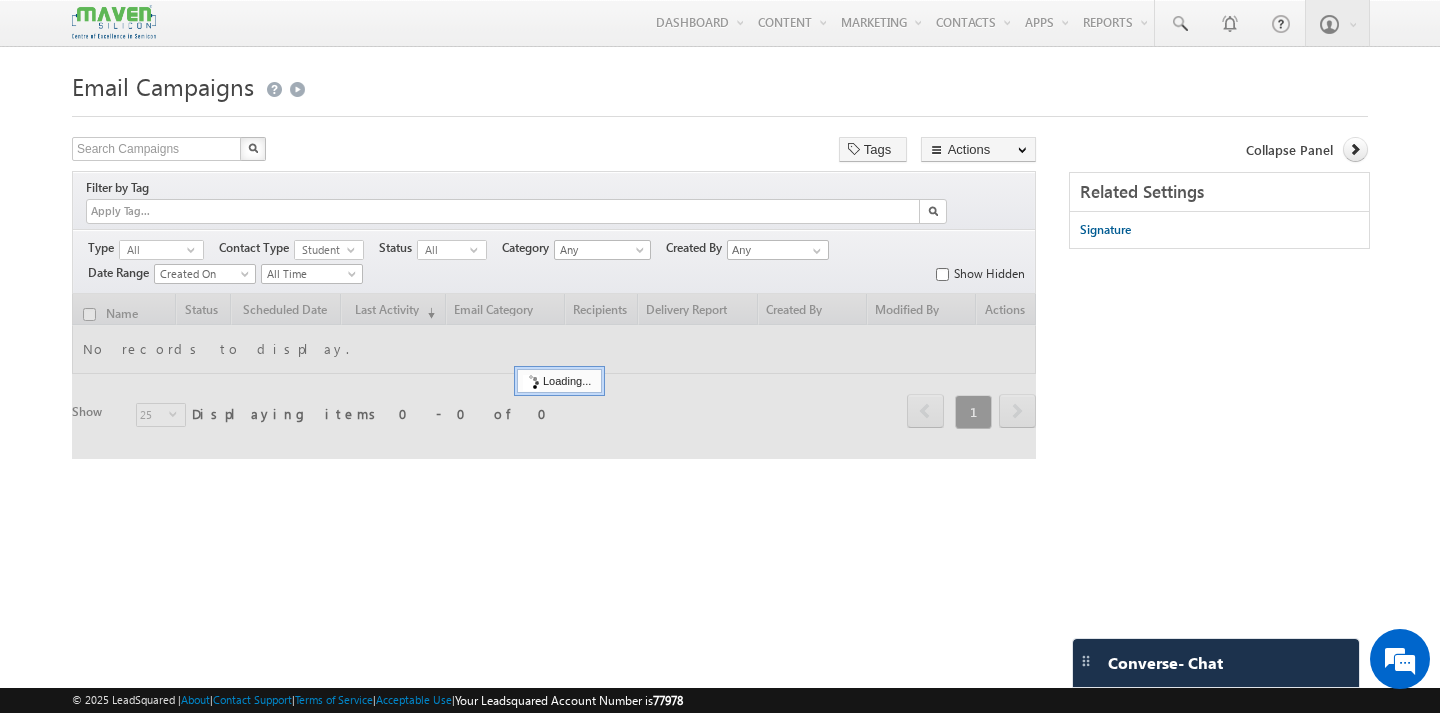 scroll, scrollTop: 0, scrollLeft: 0, axis: both 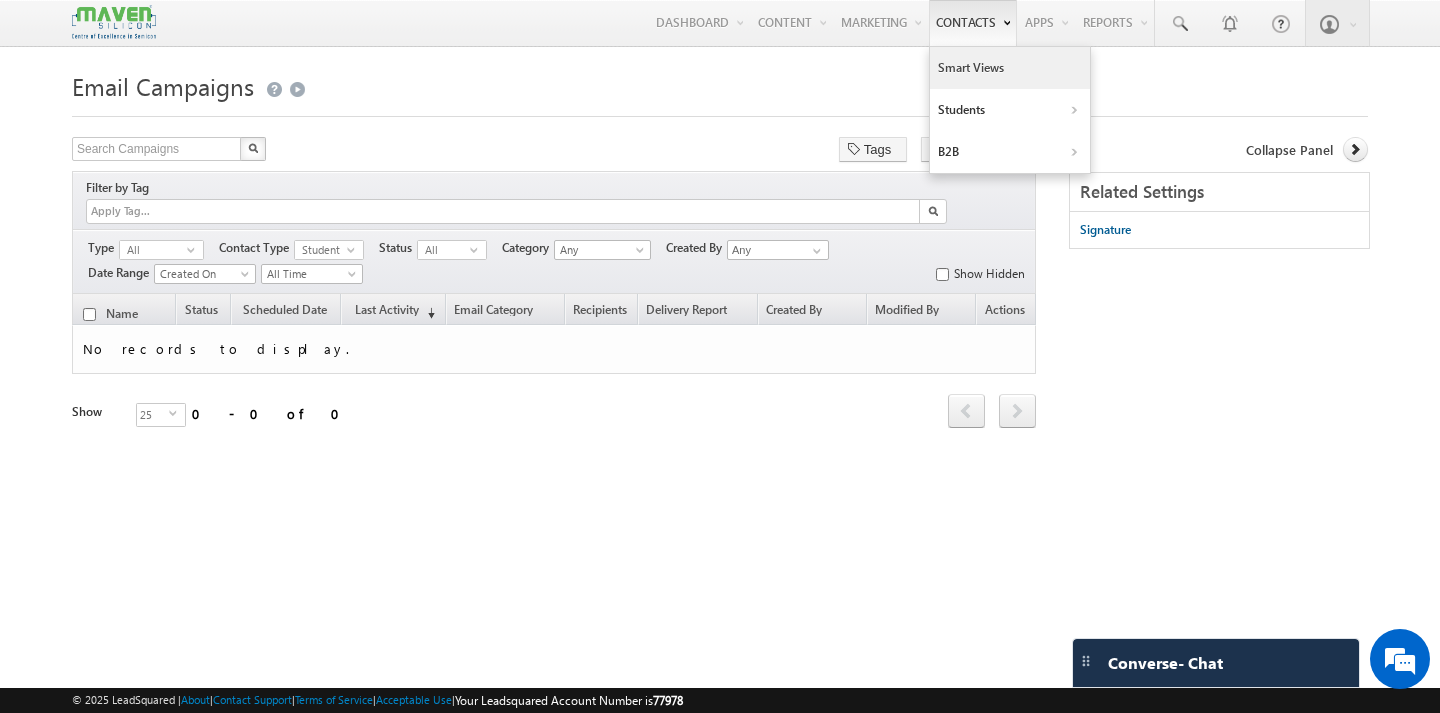 click on "Smart Views" at bounding box center [1010, 68] 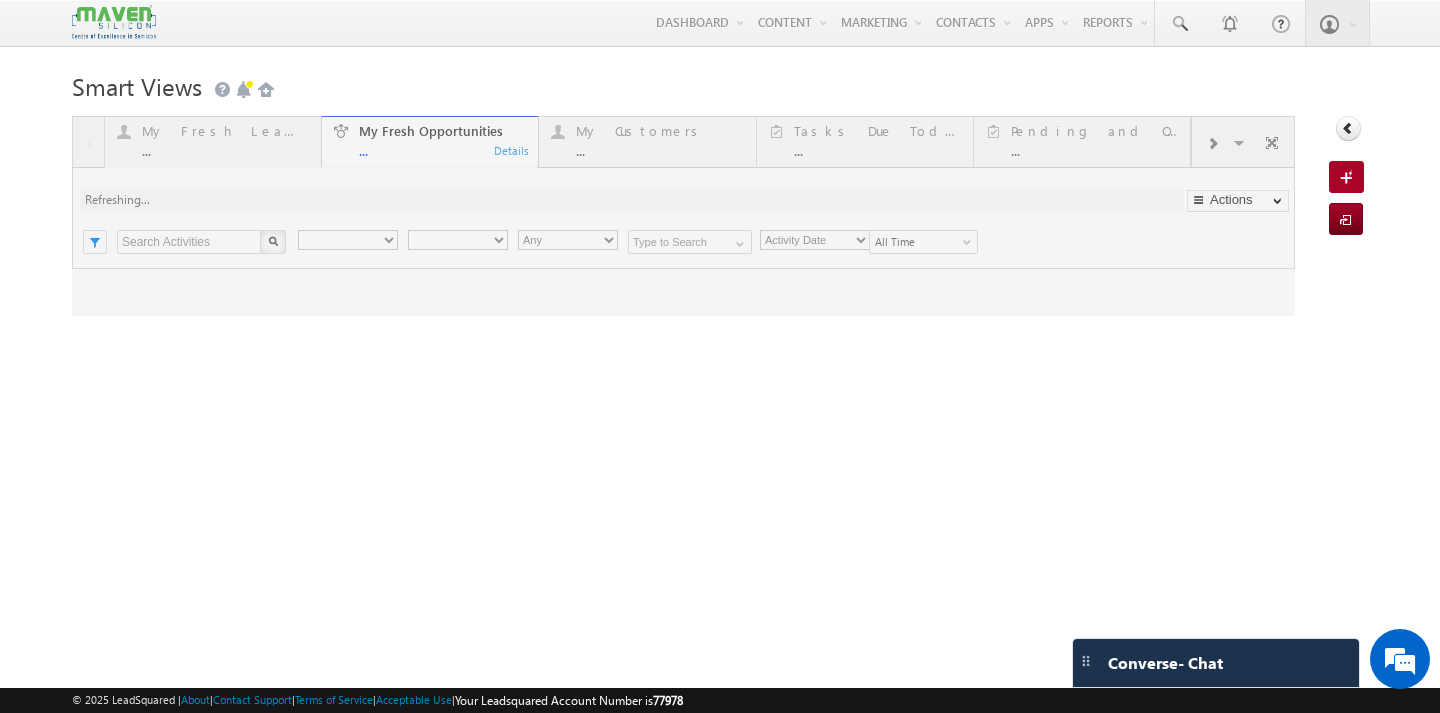 scroll, scrollTop: 0, scrollLeft: 0, axis: both 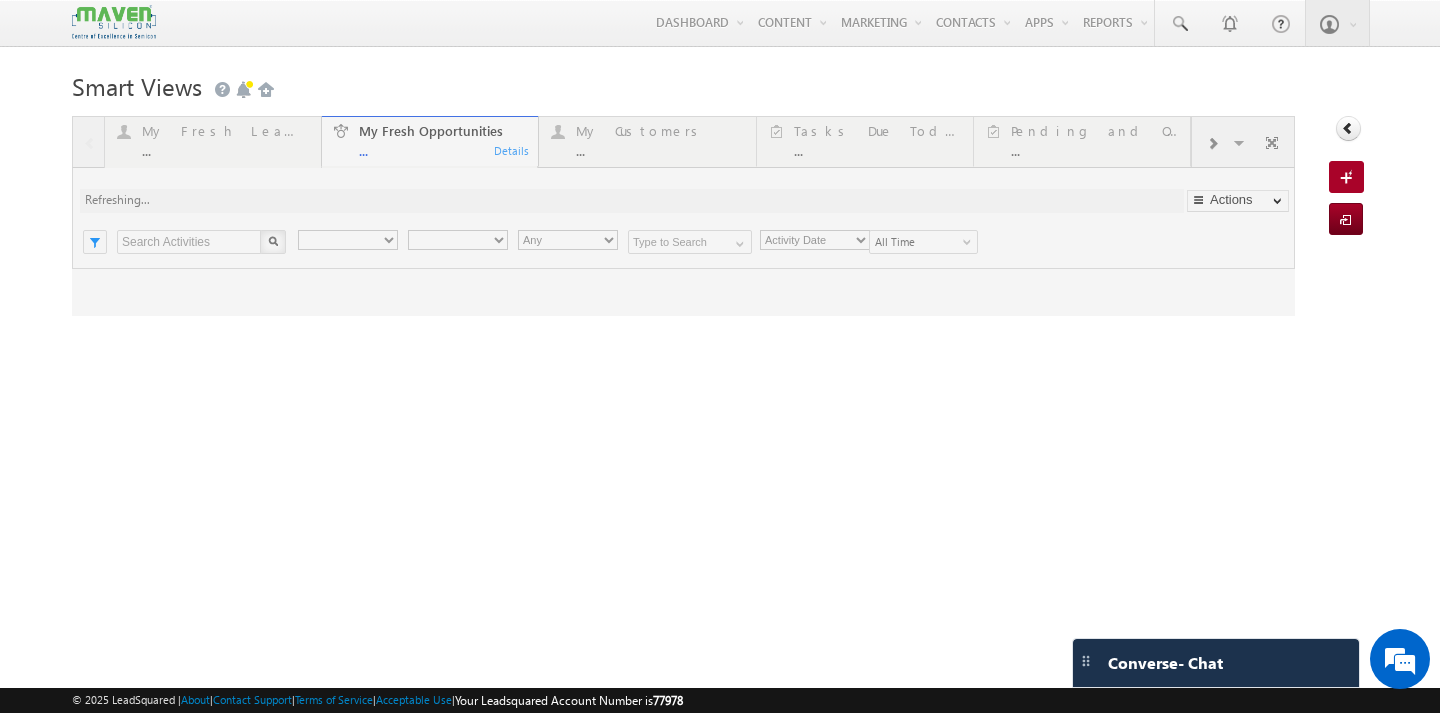 type on "Current User" 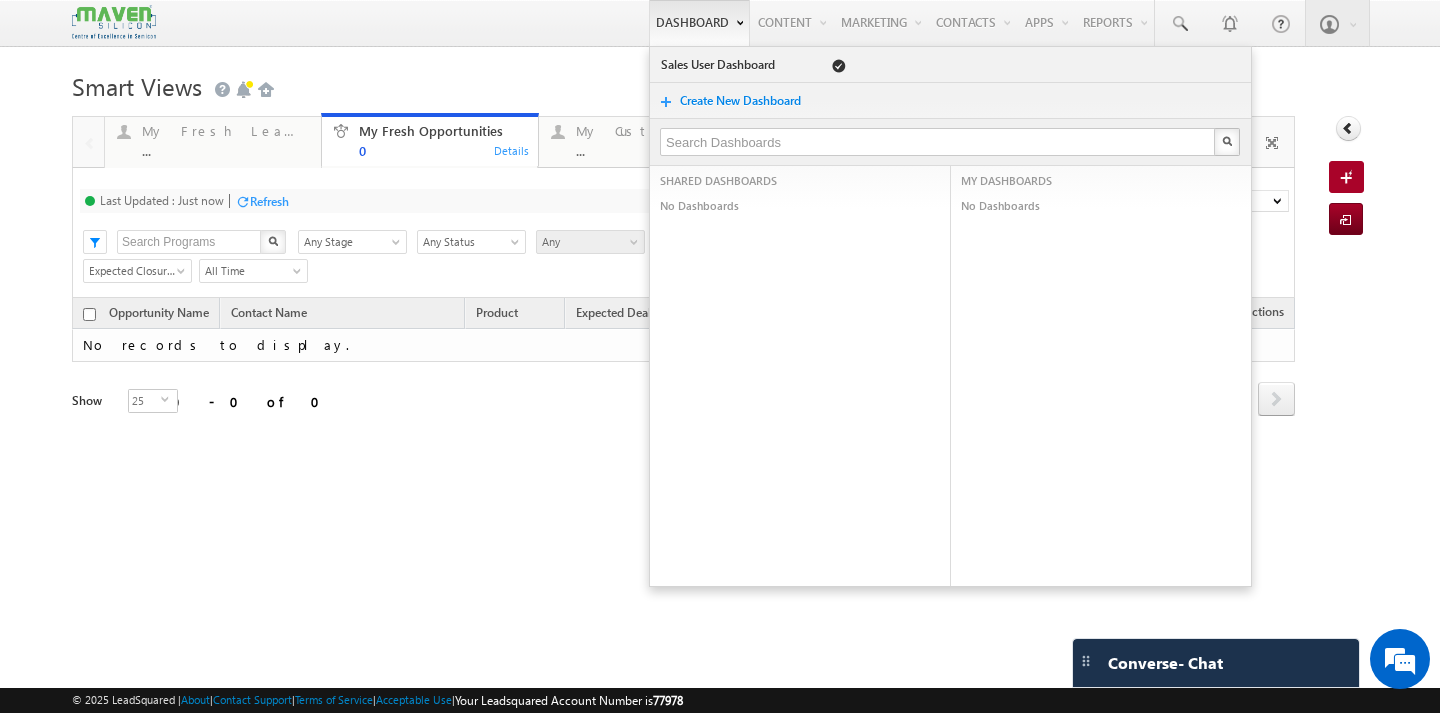 scroll, scrollTop: 0, scrollLeft: 0, axis: both 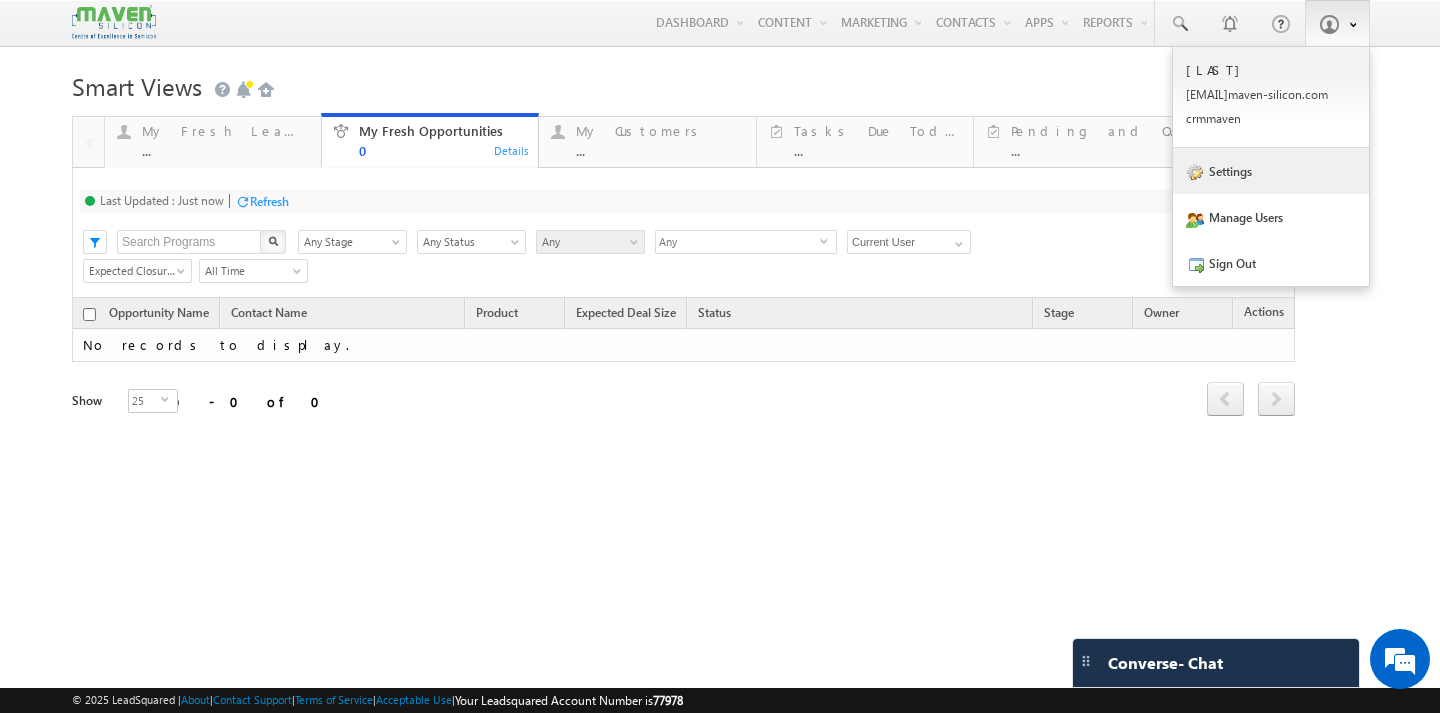 click on "Settings" at bounding box center (1271, 171) 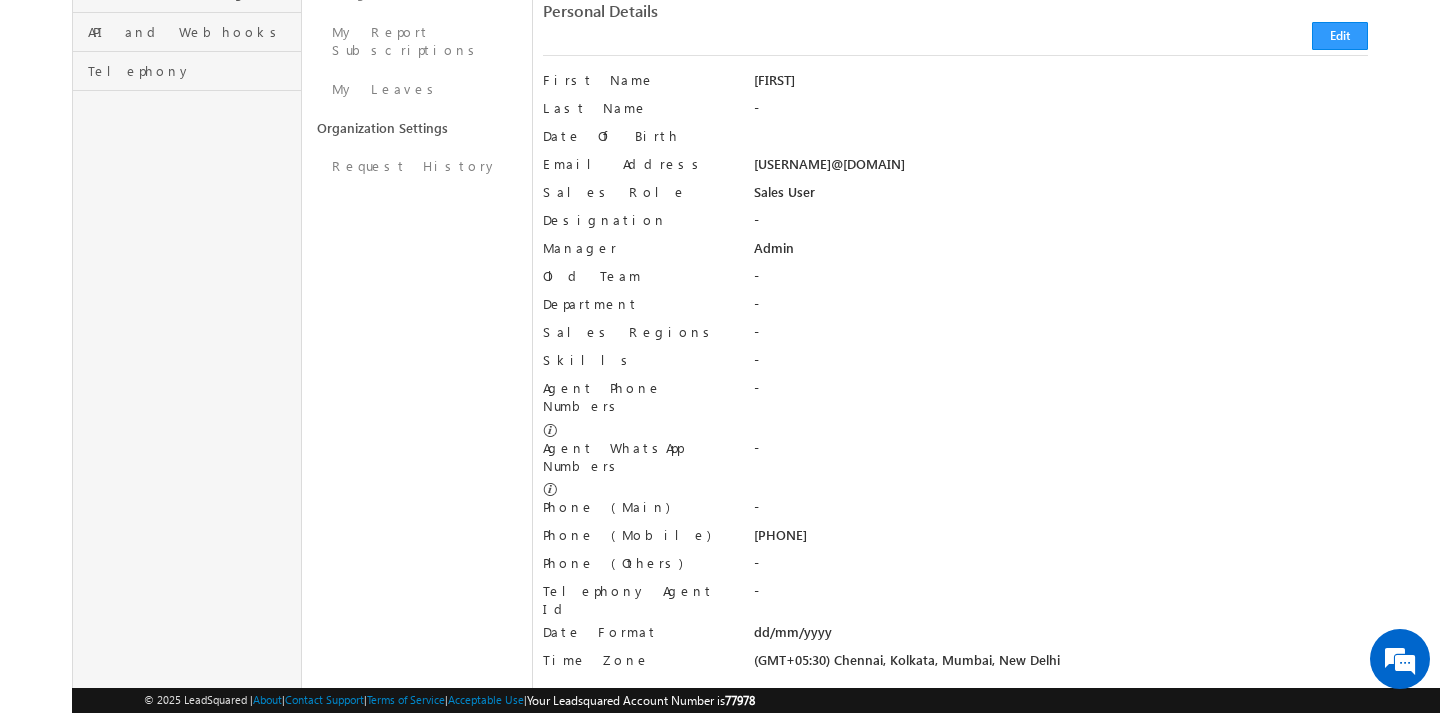 scroll, scrollTop: 362, scrollLeft: 0, axis: vertical 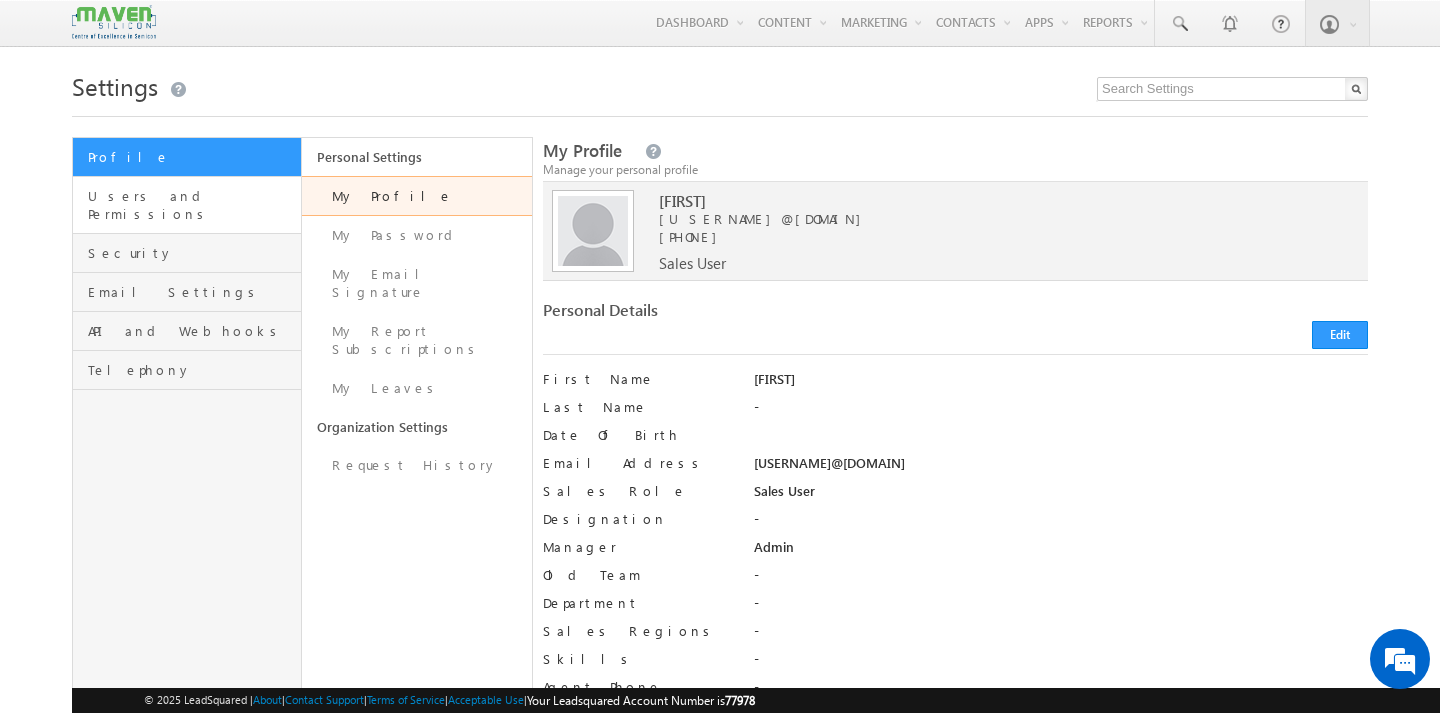 click on "Users and Permissions" at bounding box center (187, 205) 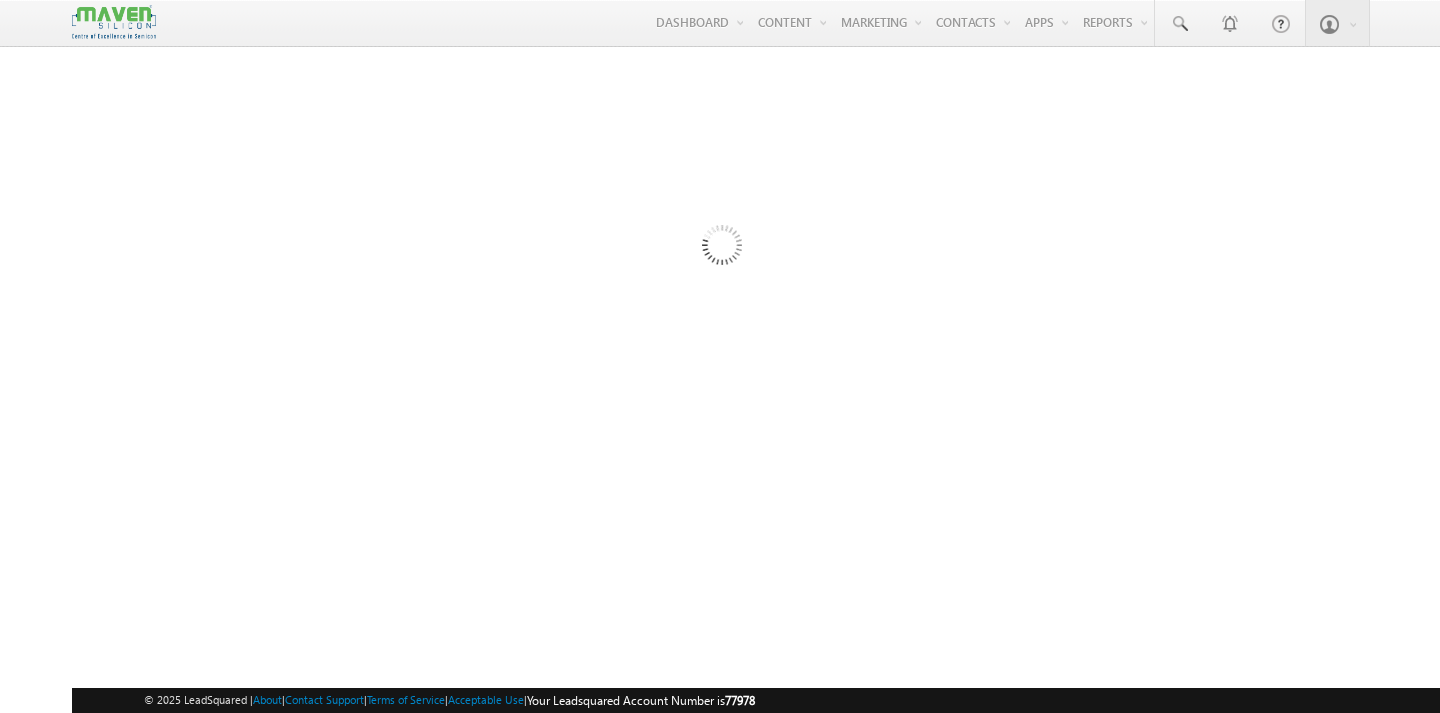 scroll, scrollTop: 0, scrollLeft: 0, axis: both 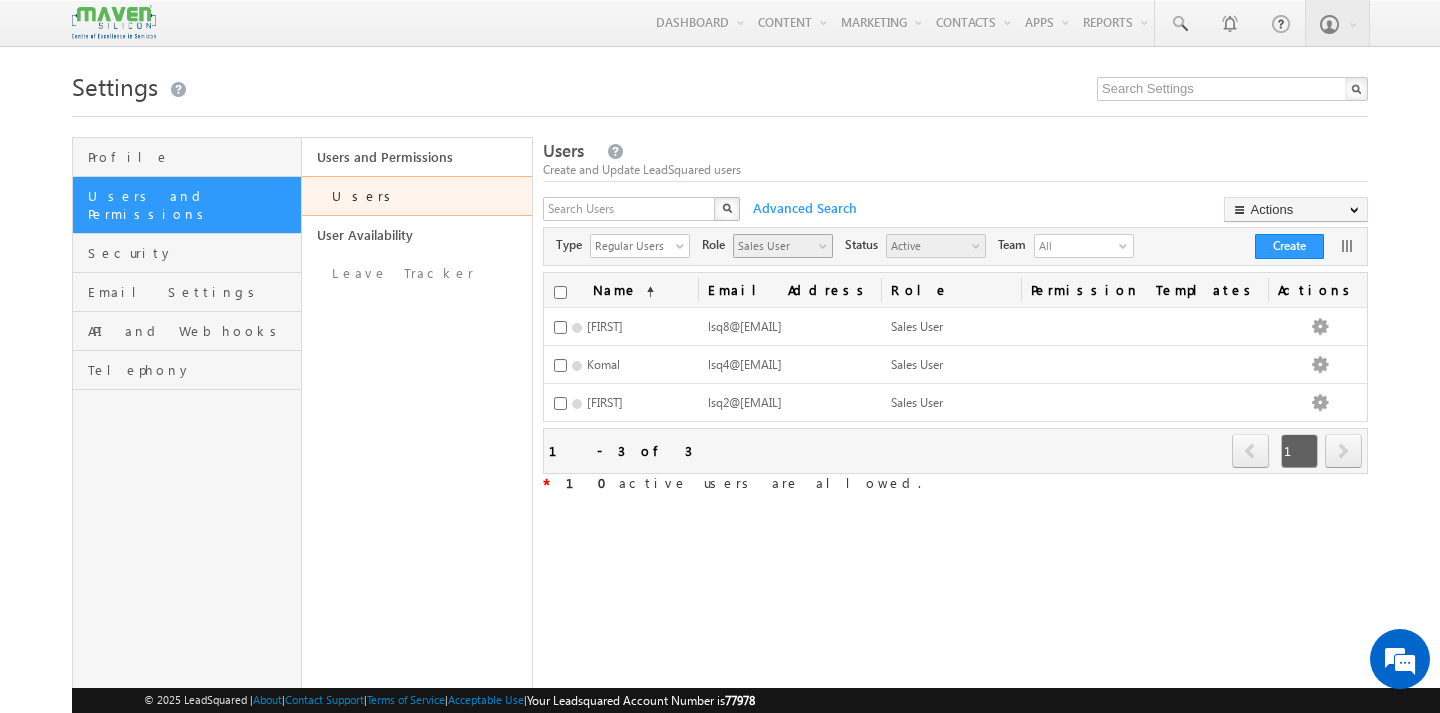 click on "select" at bounding box center (827, 245) 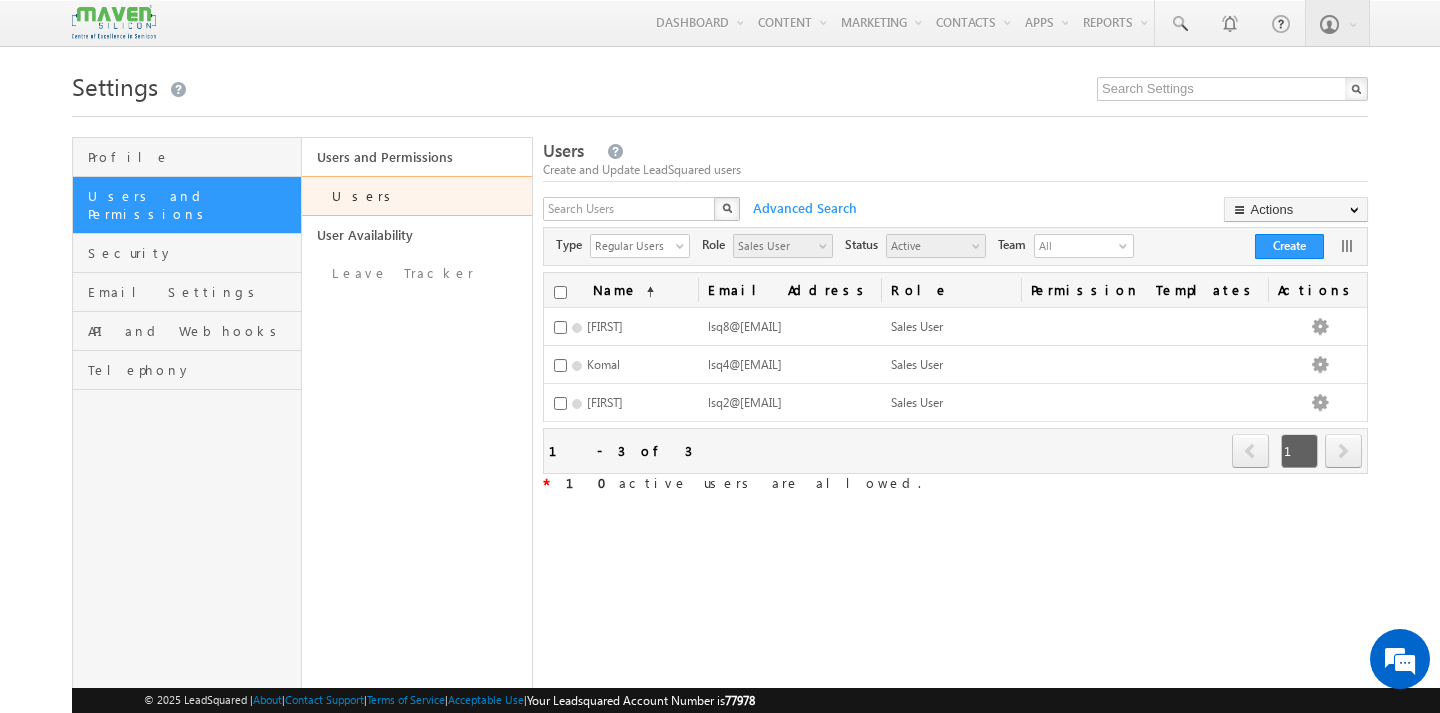 scroll, scrollTop: 0, scrollLeft: 0, axis: both 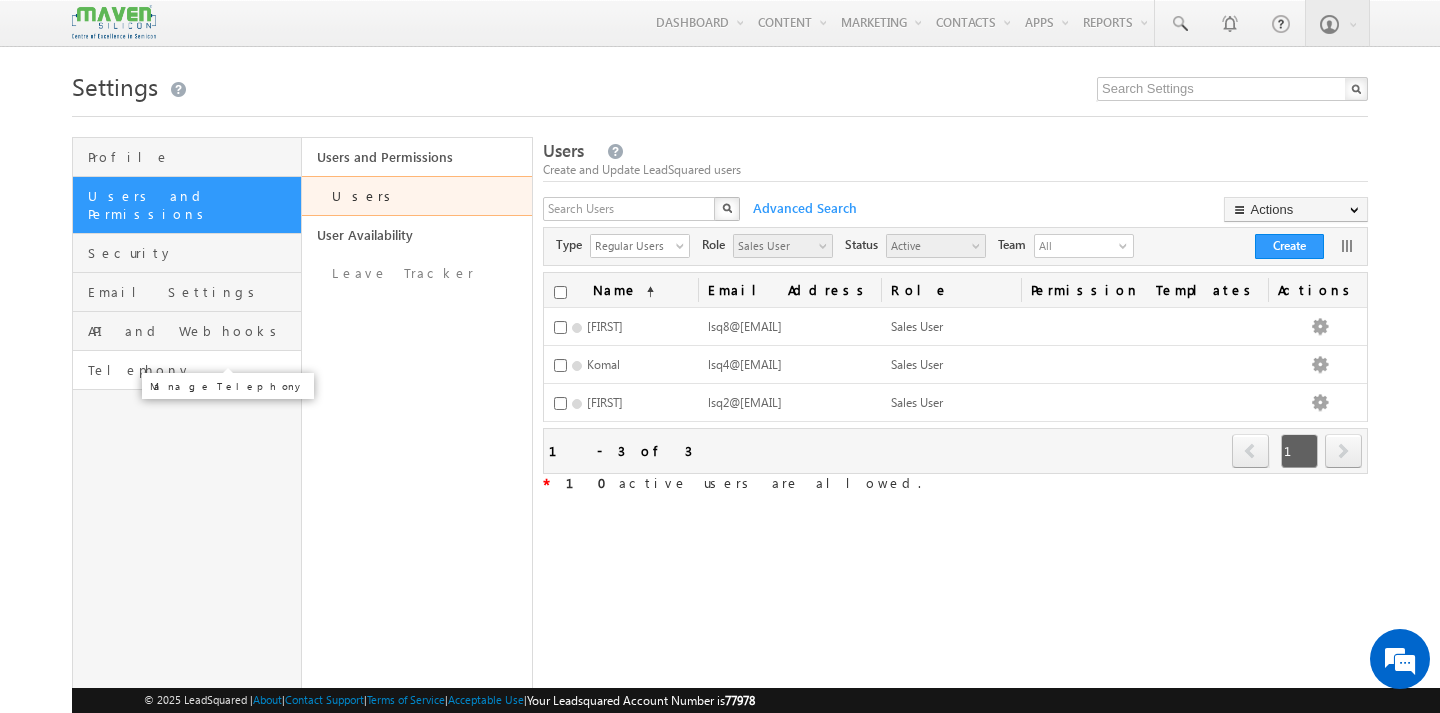 click on "Telephony" at bounding box center [192, 370] 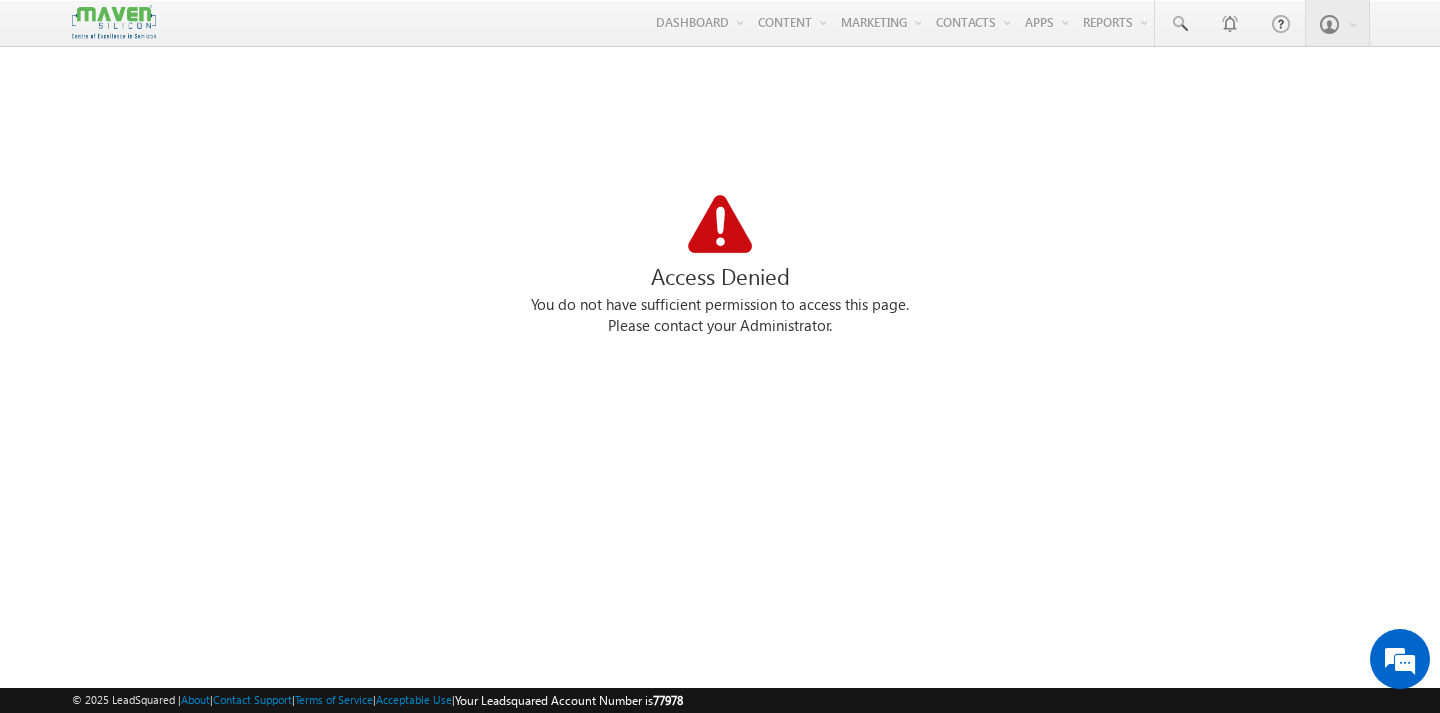 scroll, scrollTop: 0, scrollLeft: 0, axis: both 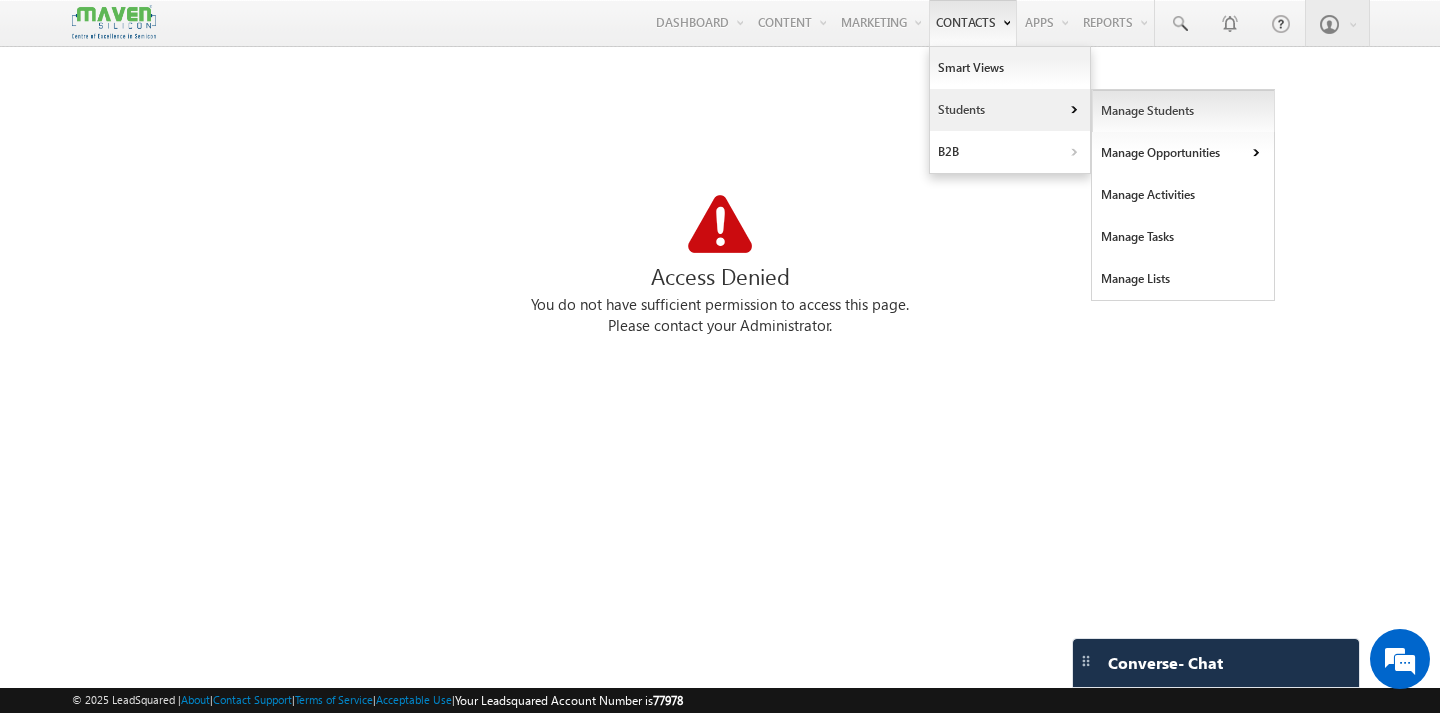 click on "Manage Students" at bounding box center (1183, 111) 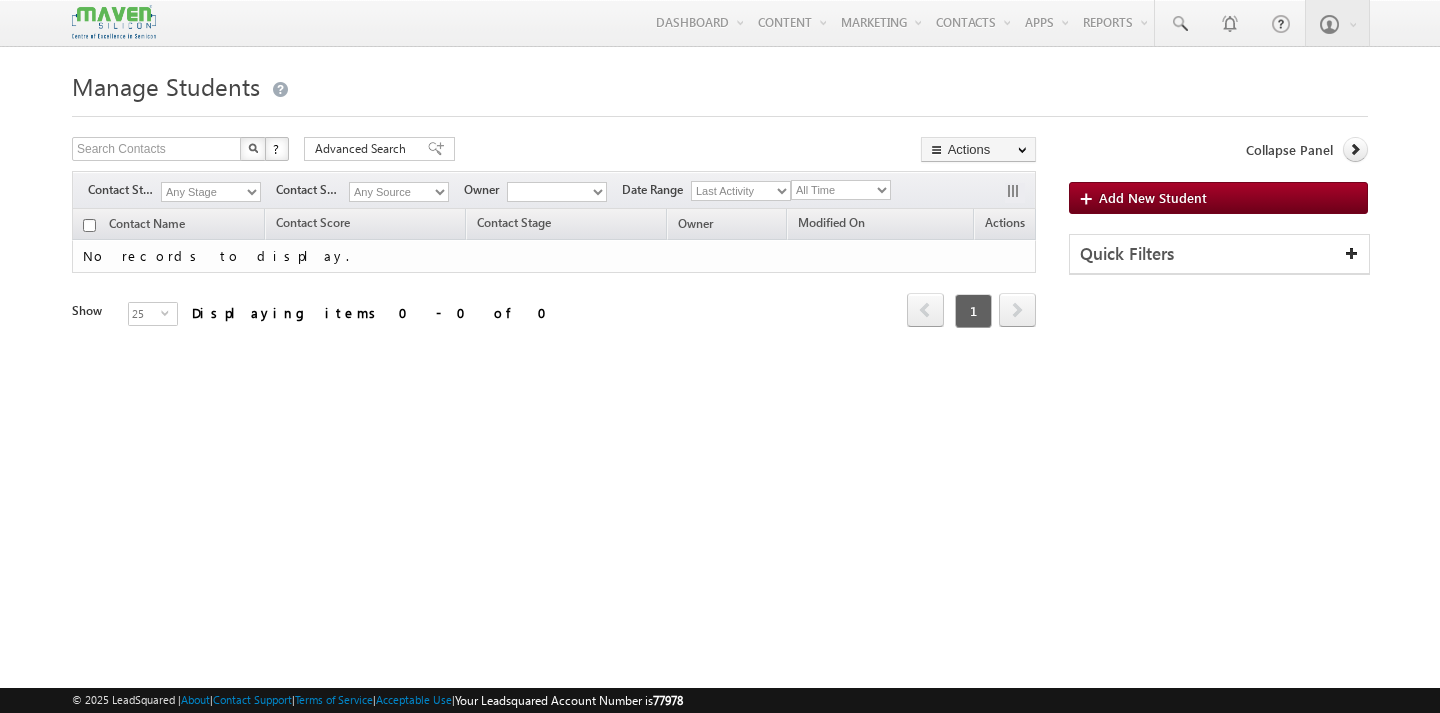 scroll, scrollTop: 0, scrollLeft: 0, axis: both 